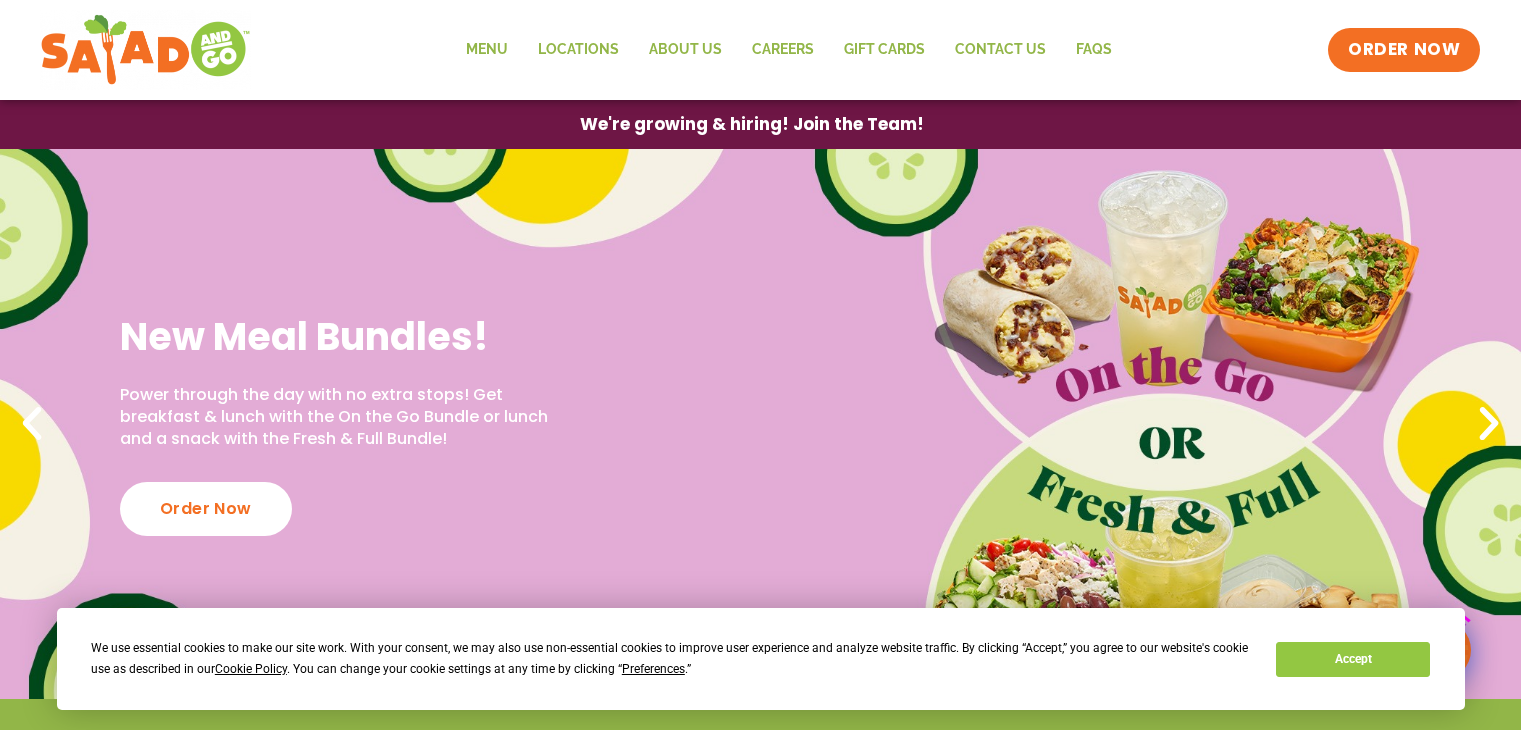 scroll, scrollTop: 0, scrollLeft: 0, axis: both 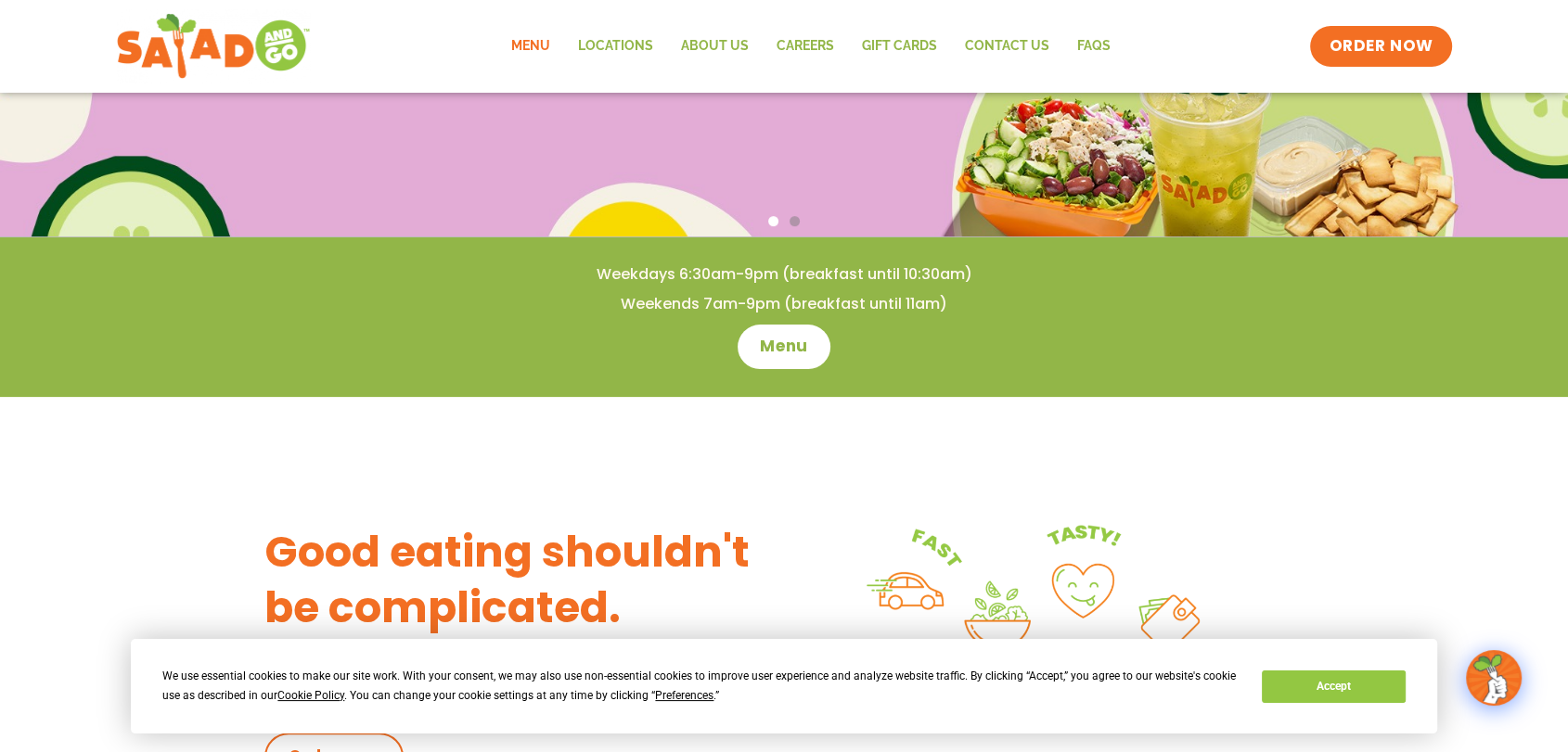 click on "Menu" 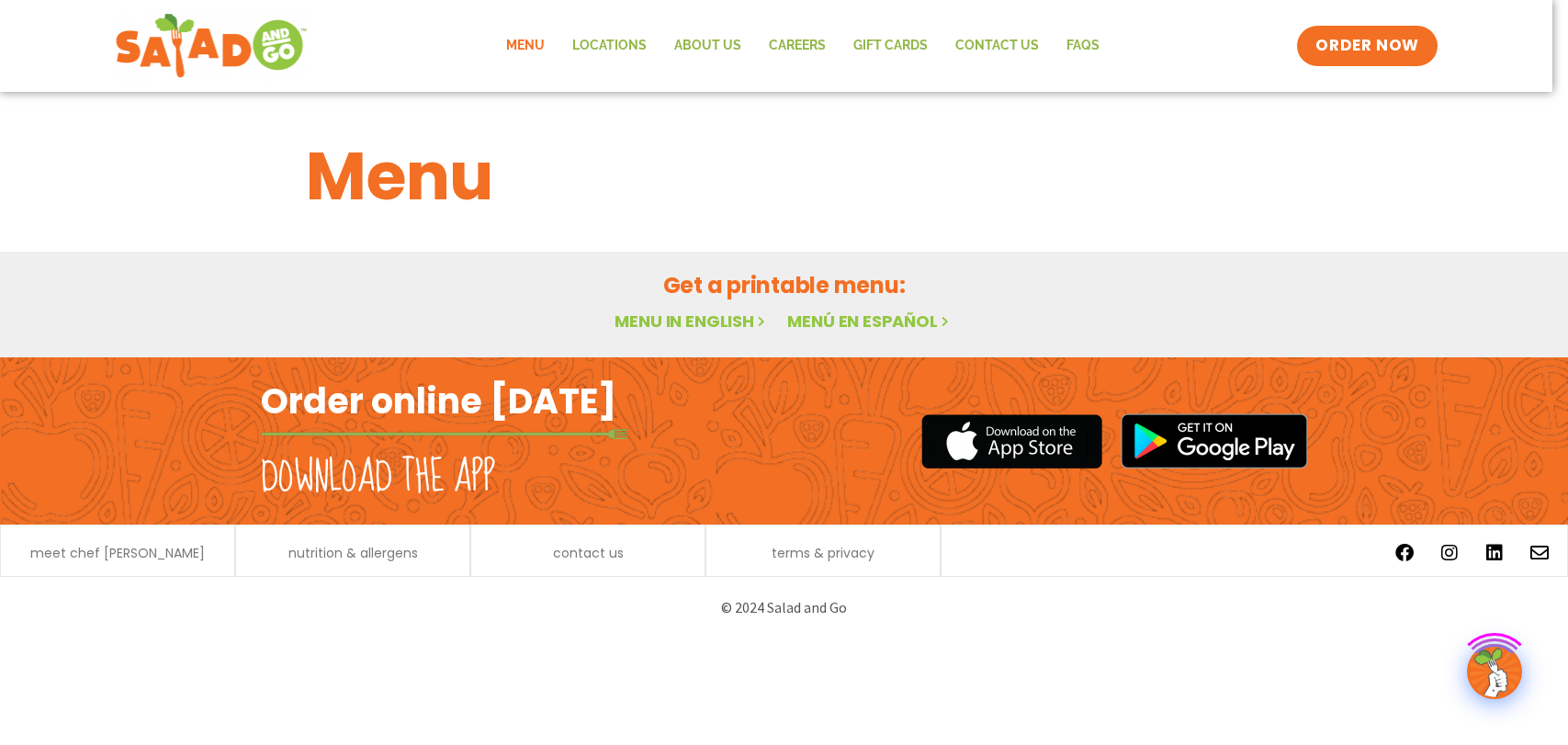 scroll, scrollTop: 0, scrollLeft: 0, axis: both 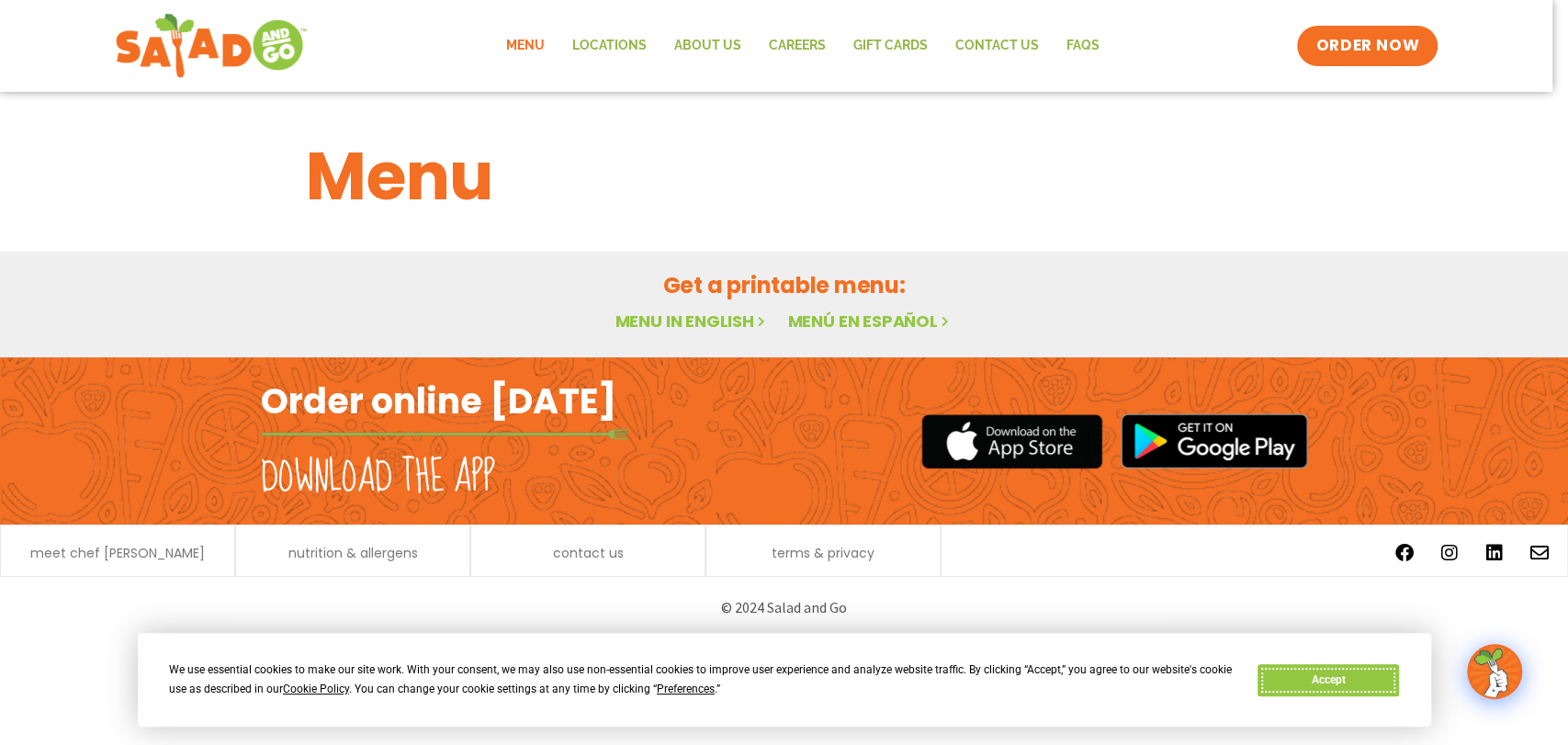 click on "Accept" at bounding box center (1328, 680) 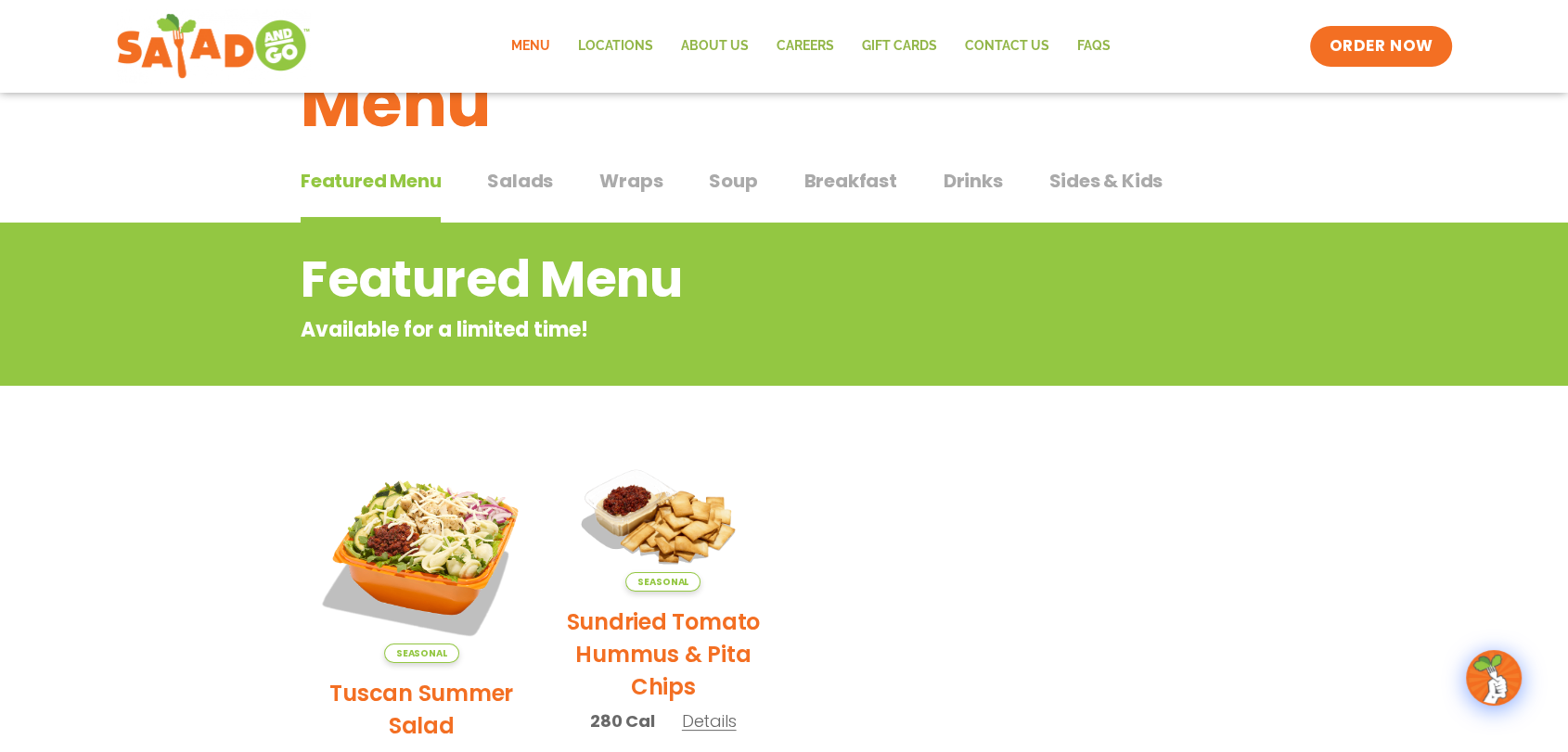 scroll, scrollTop: 0, scrollLeft: 0, axis: both 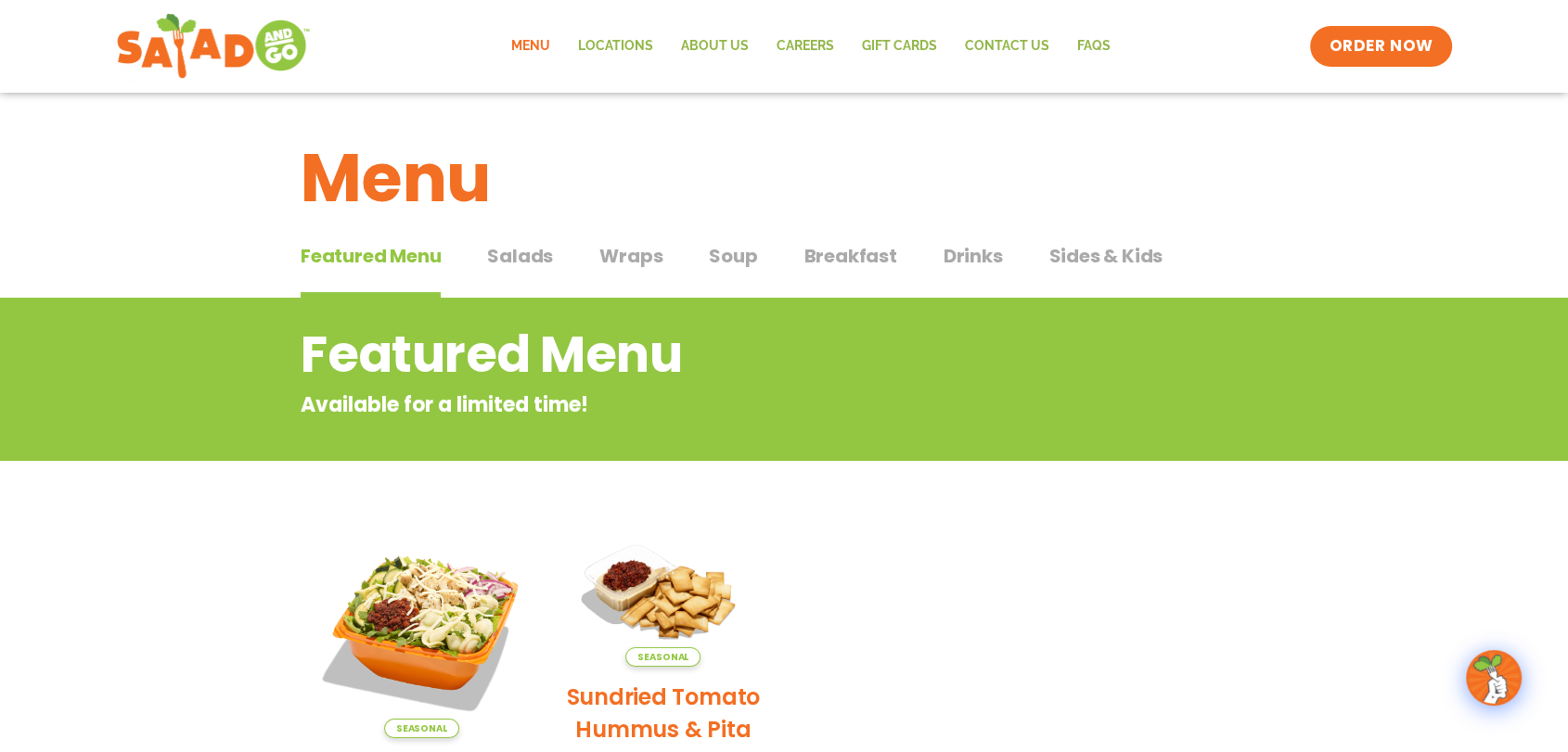 click on "Breakfast" at bounding box center [850, 256] 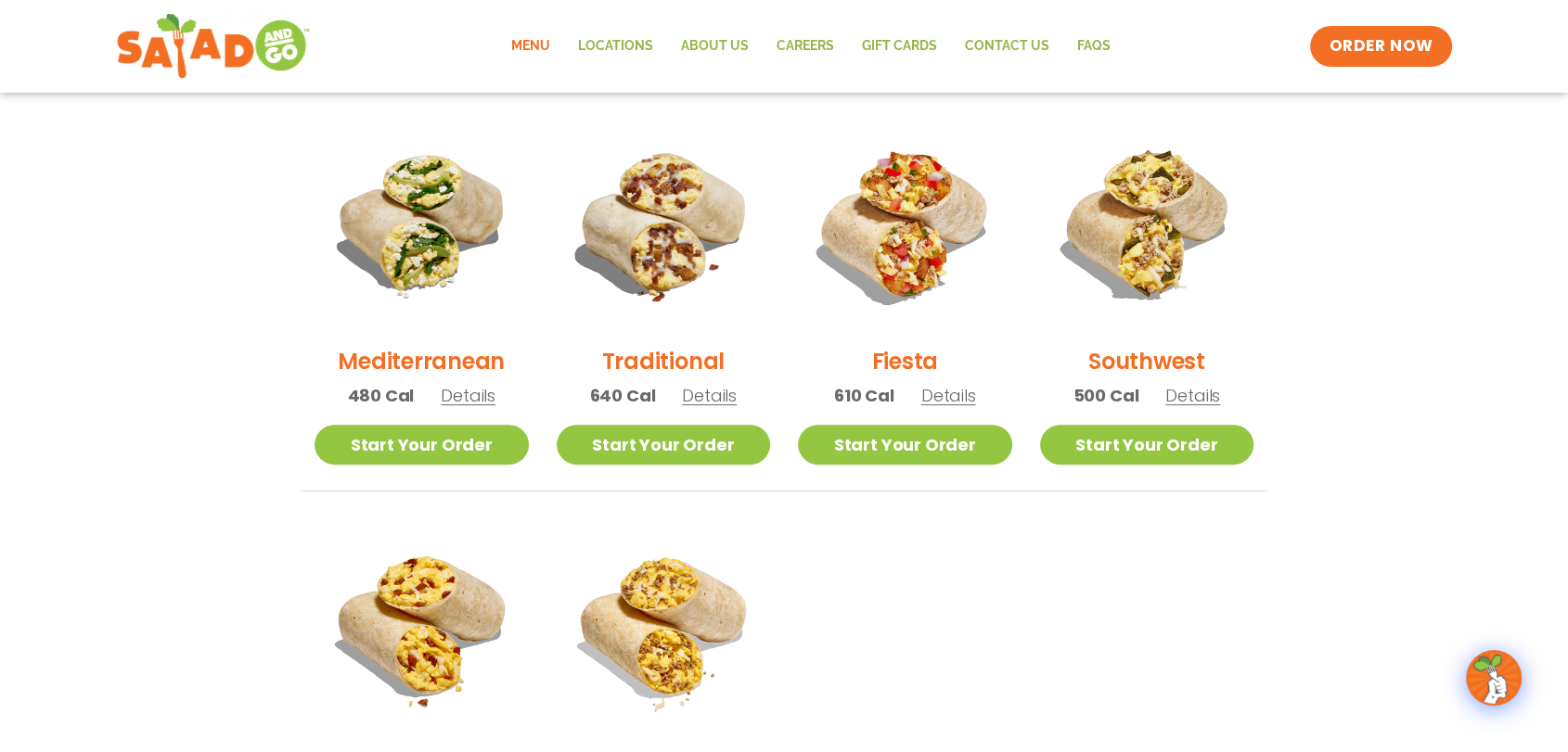 scroll, scrollTop: 433, scrollLeft: 0, axis: vertical 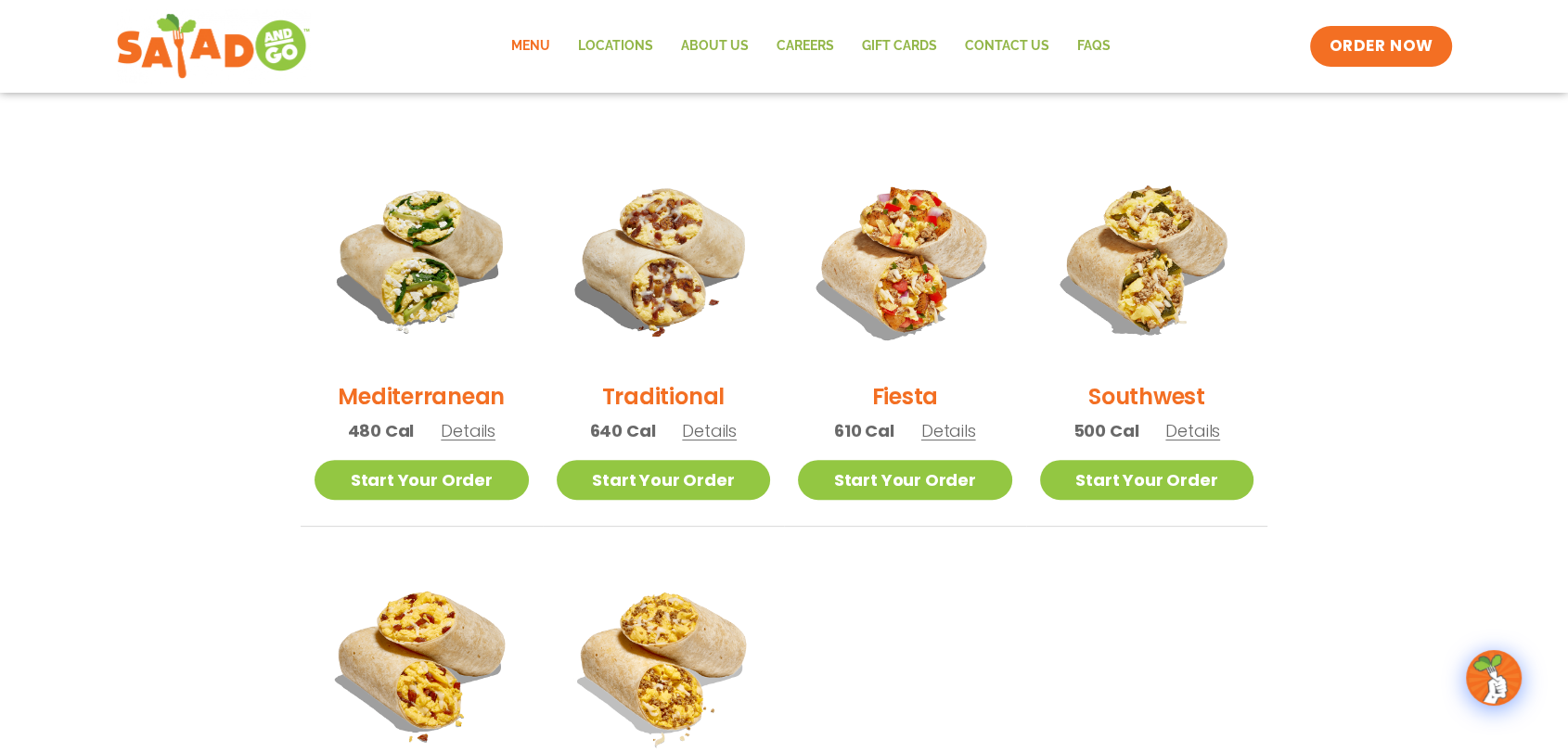 click on "Details" at bounding box center [709, 430] 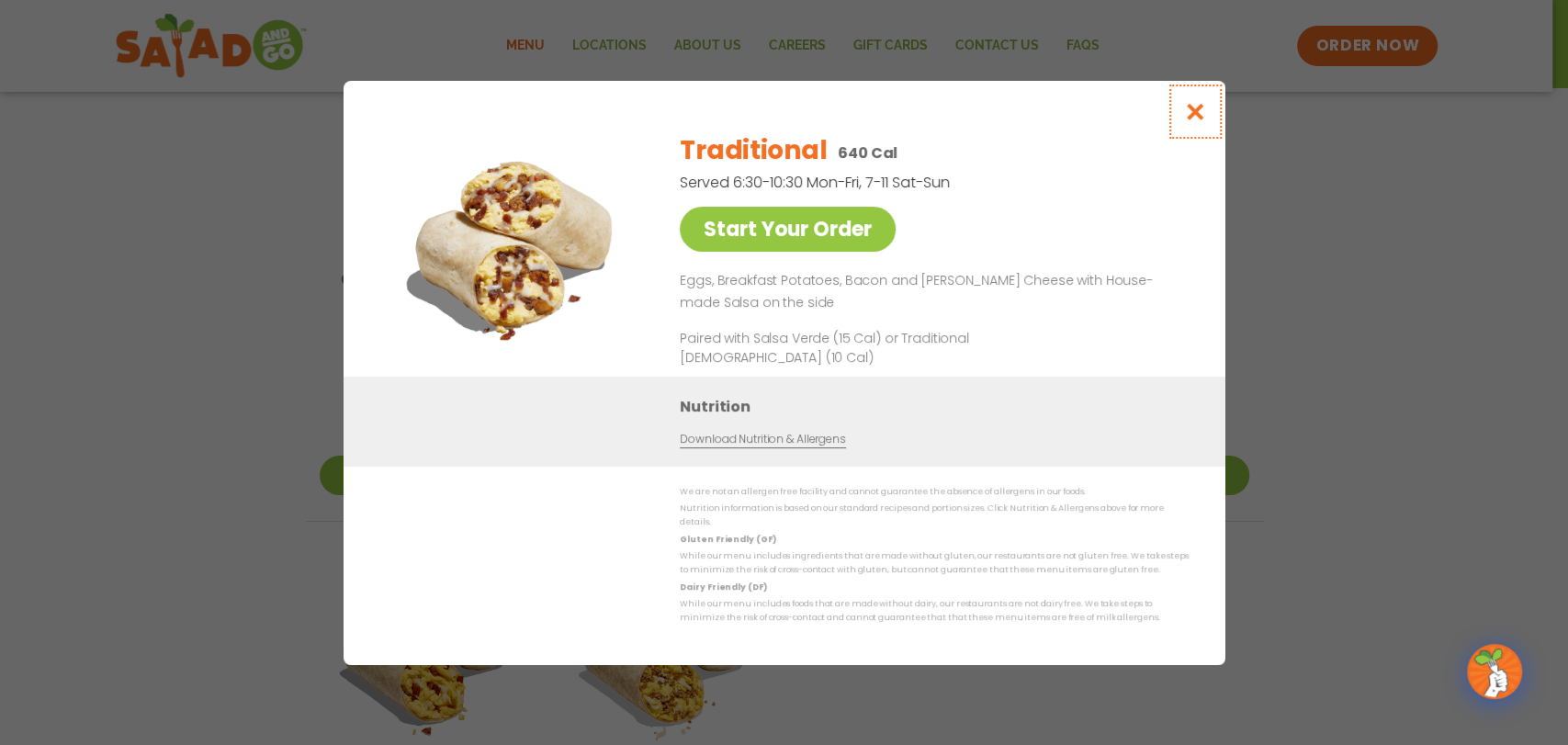 click at bounding box center [1194, 111] 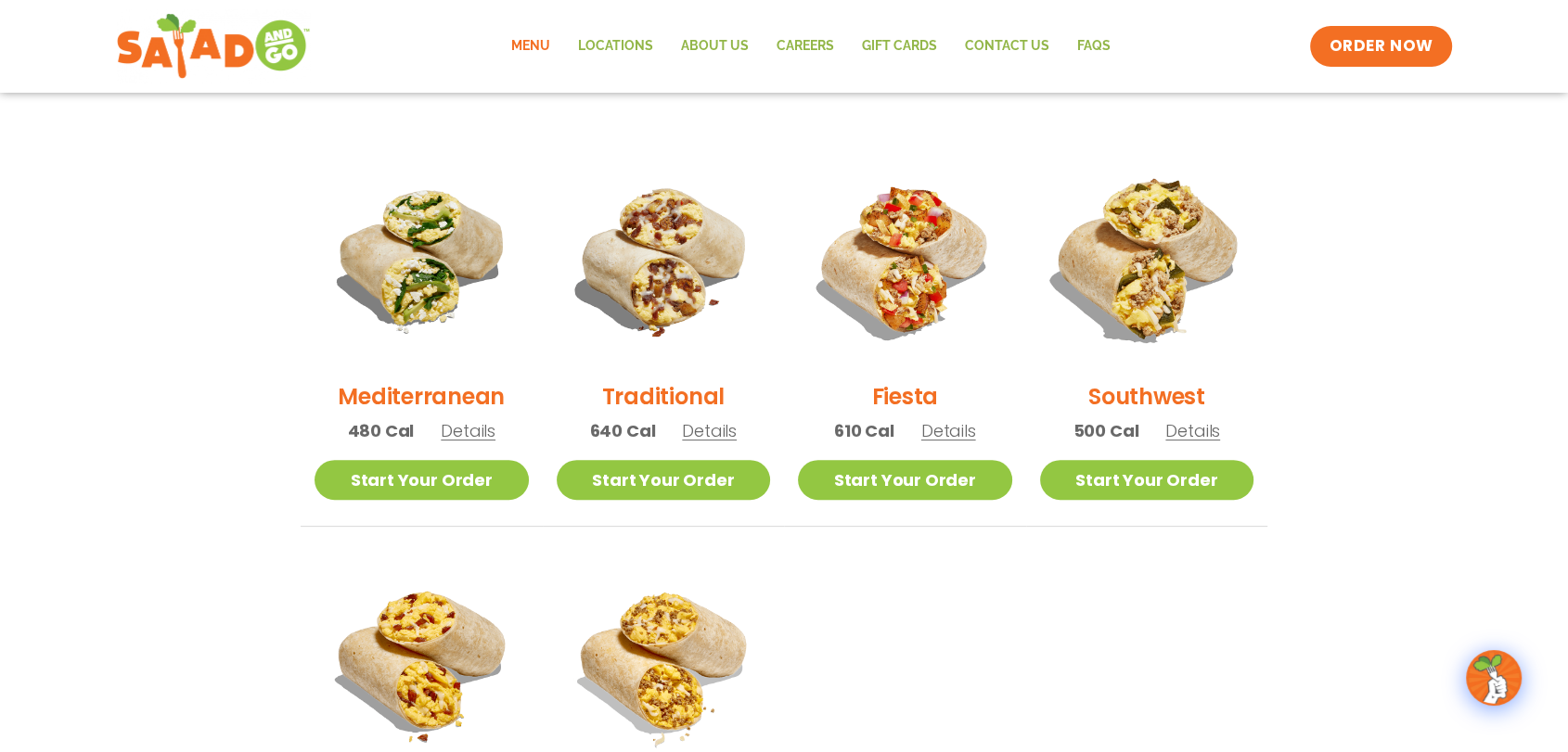 scroll, scrollTop: 536, scrollLeft: 0, axis: vertical 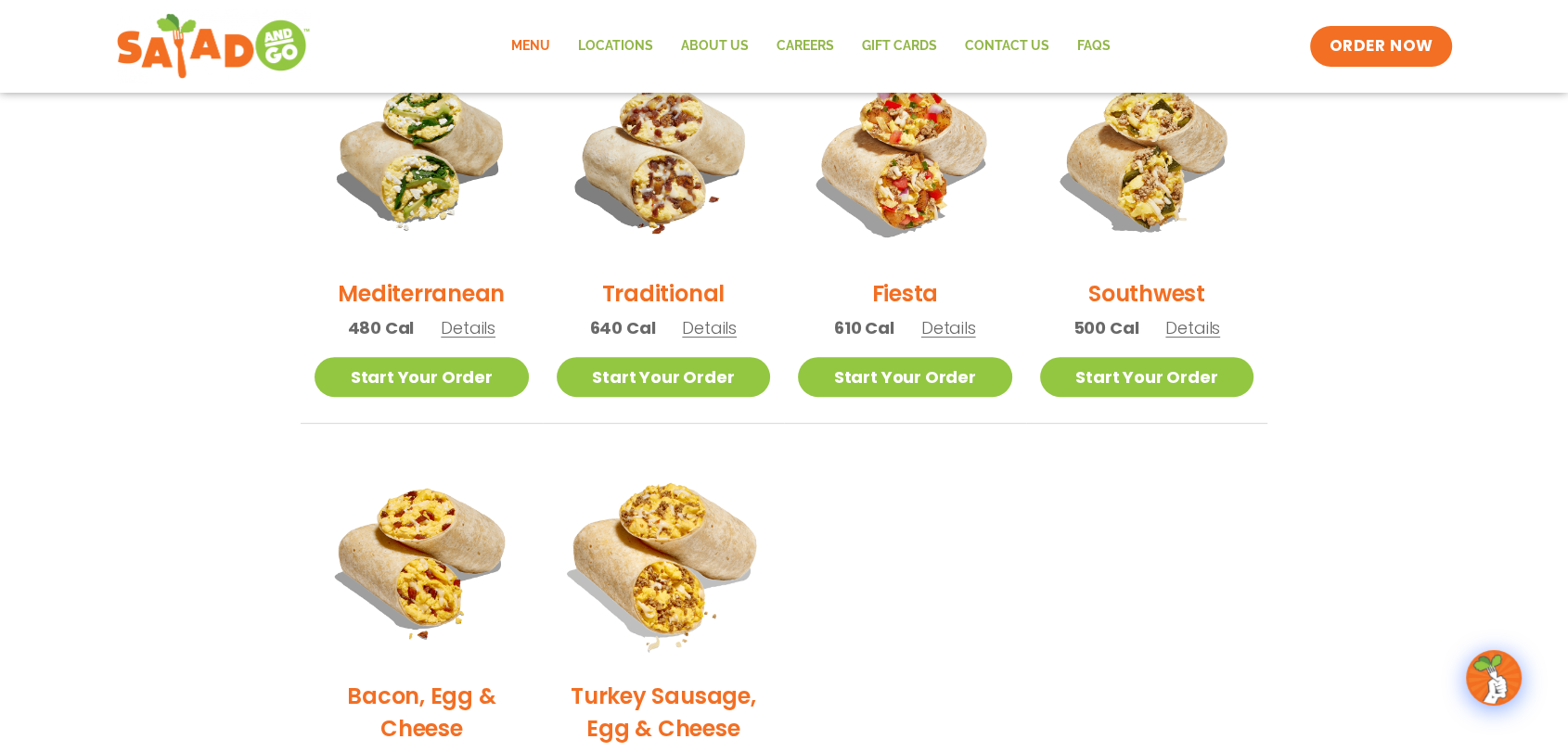 click at bounding box center (662, 558) 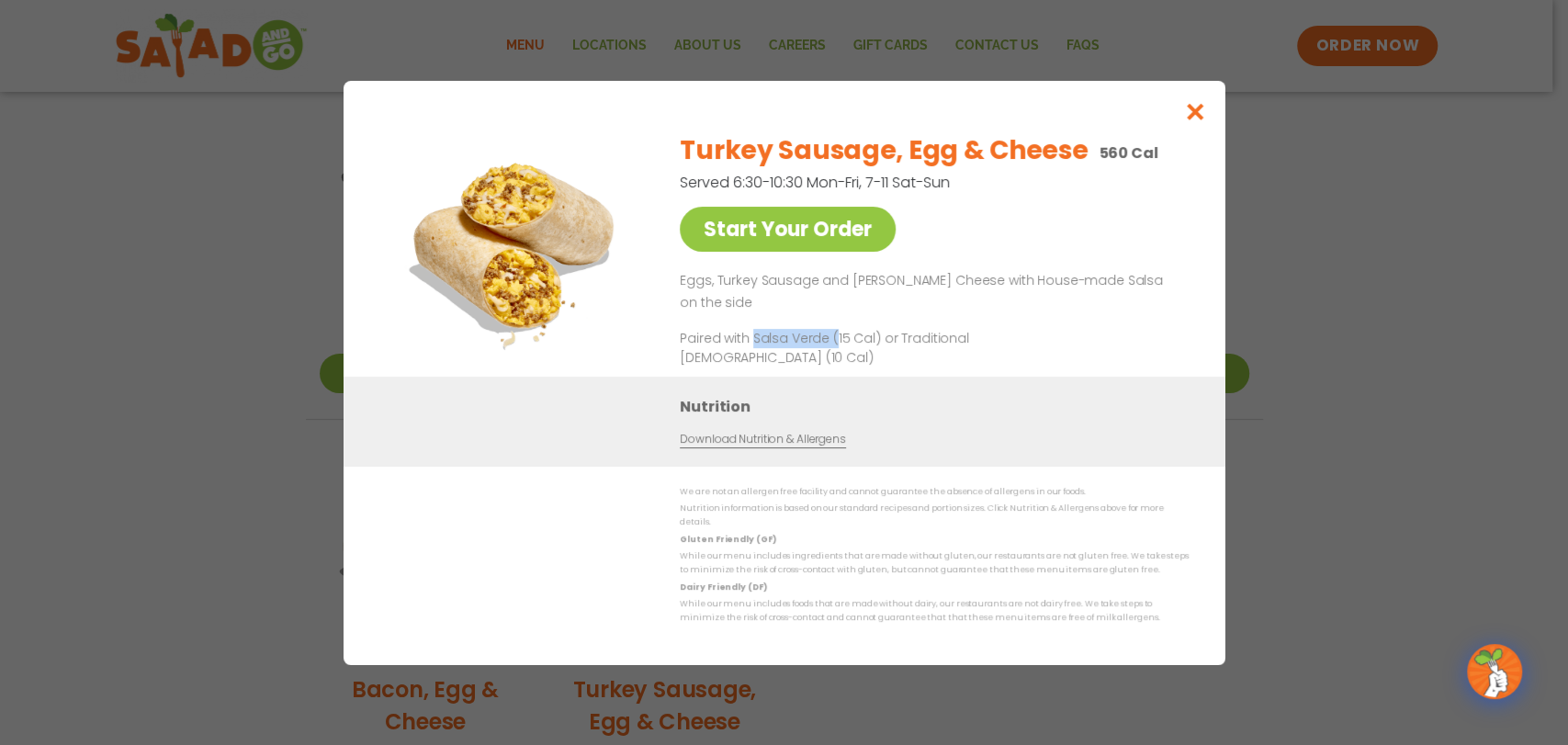 drag, startPoint x: 753, startPoint y: 340, endPoint x: 831, endPoint y: 344, distance: 78.1025 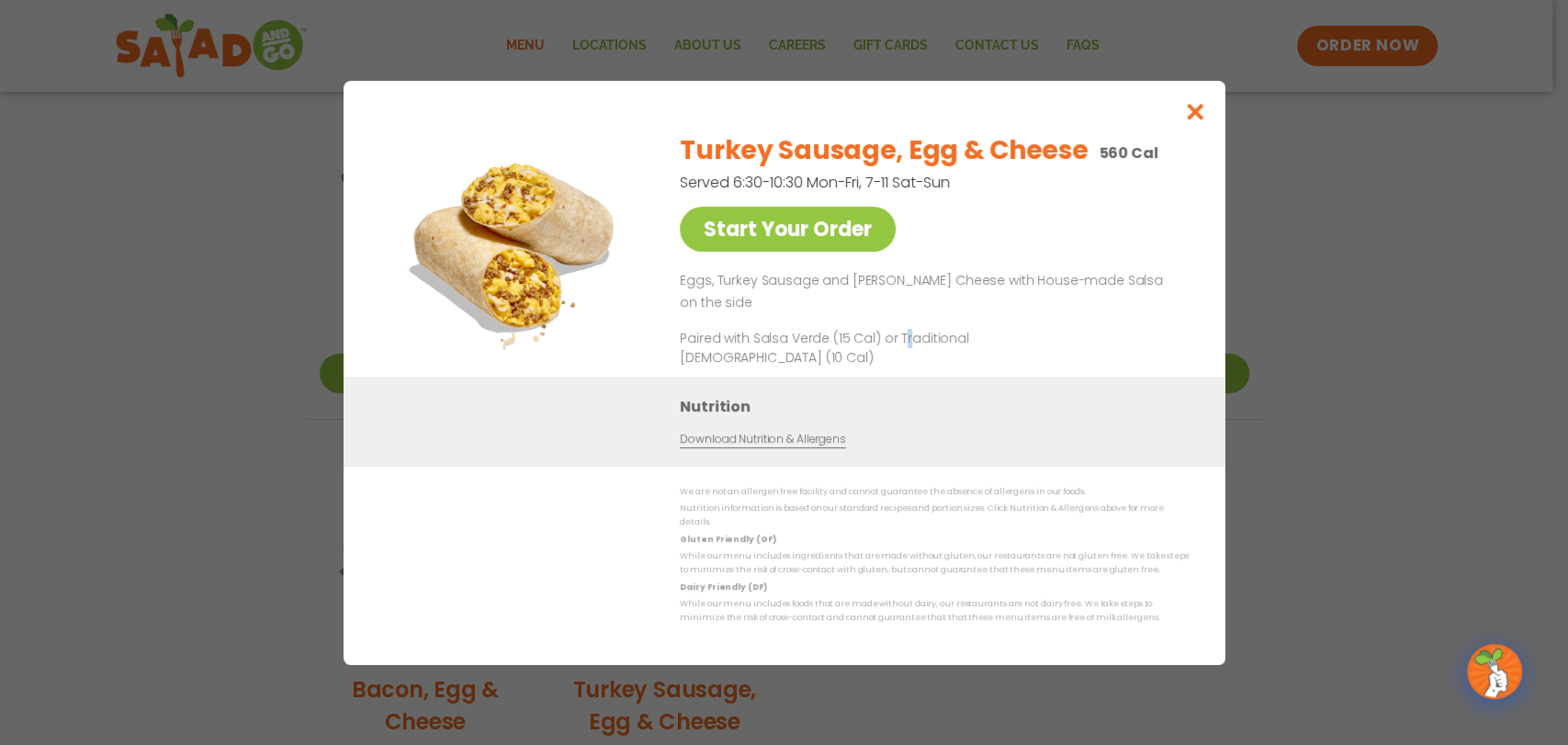 click on "Paired with Salsa Verde (15 Cal) or Traditional [DEMOGRAPHIC_DATA] (10 Cal)" at bounding box center (850, 347) 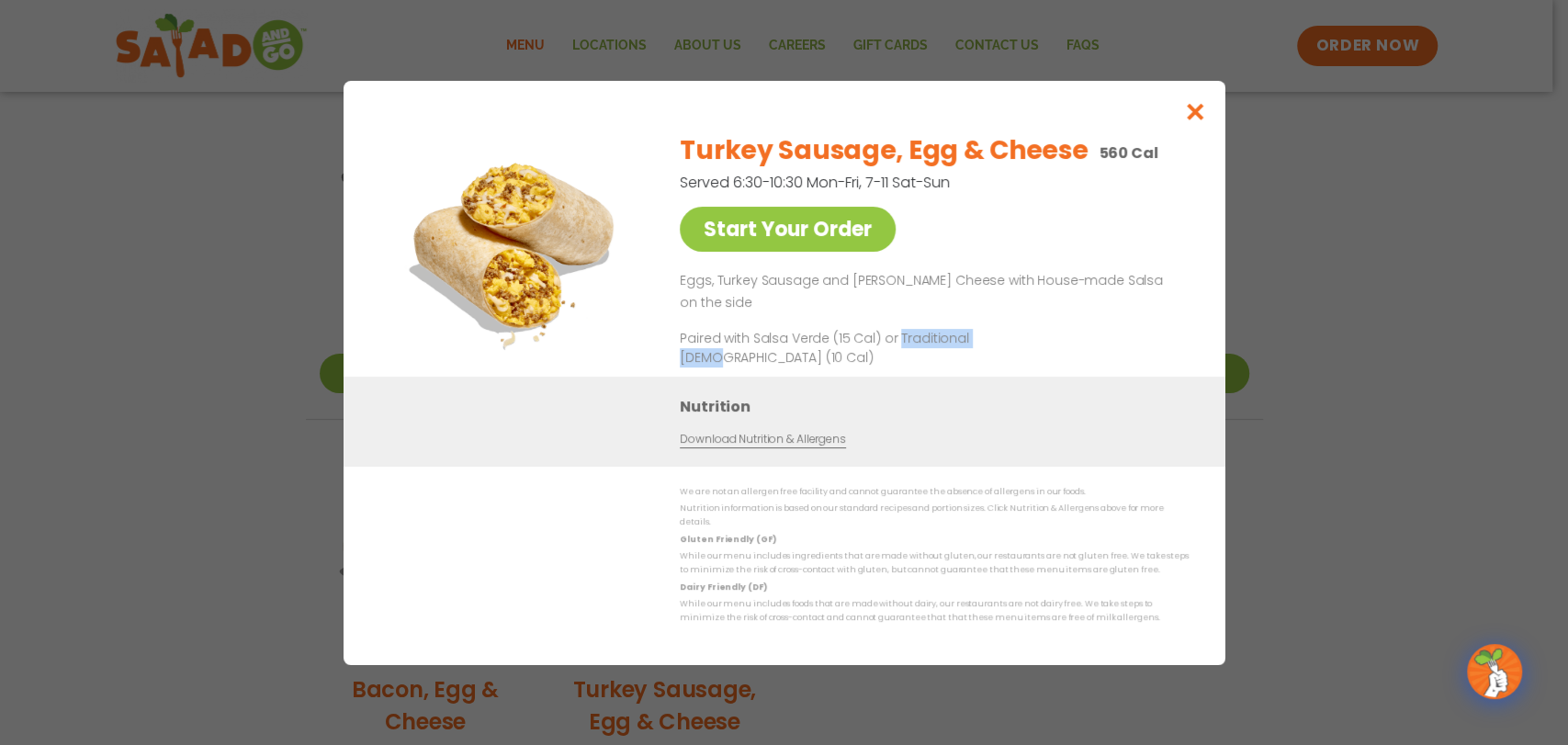 drag, startPoint x: 895, startPoint y: 337, endPoint x: 998, endPoint y: 322, distance: 104.0865 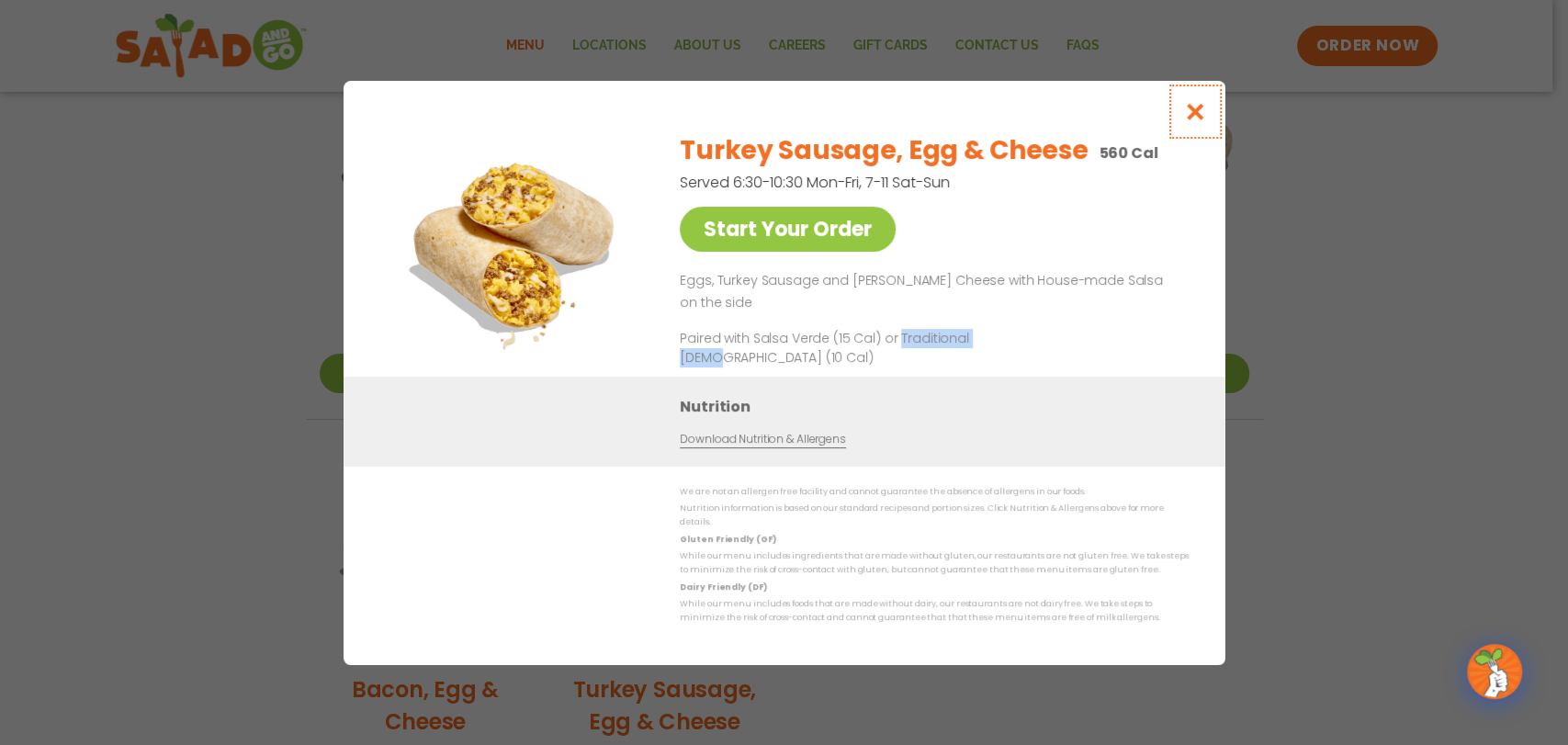 click at bounding box center (1194, 111) 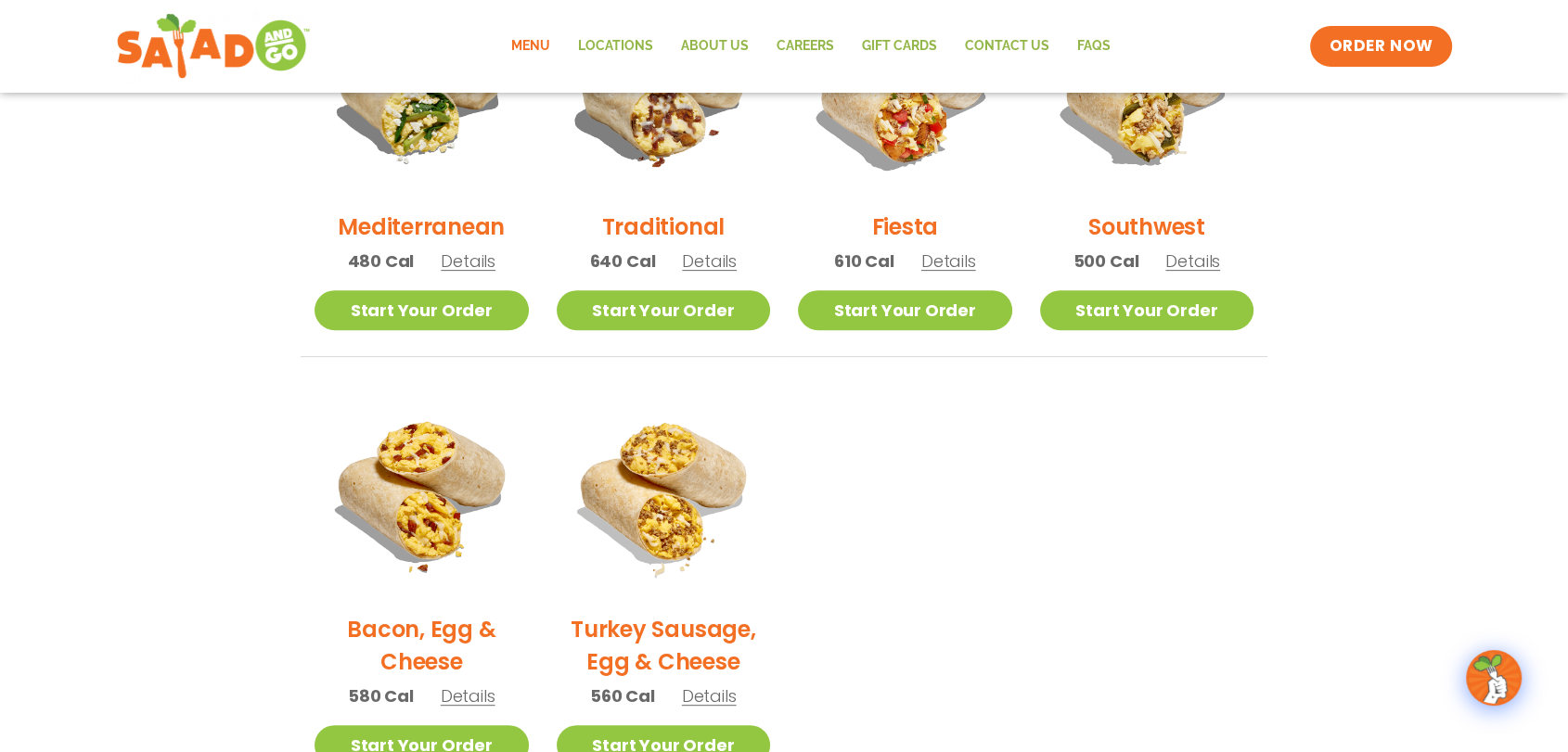 scroll, scrollTop: 639, scrollLeft: 0, axis: vertical 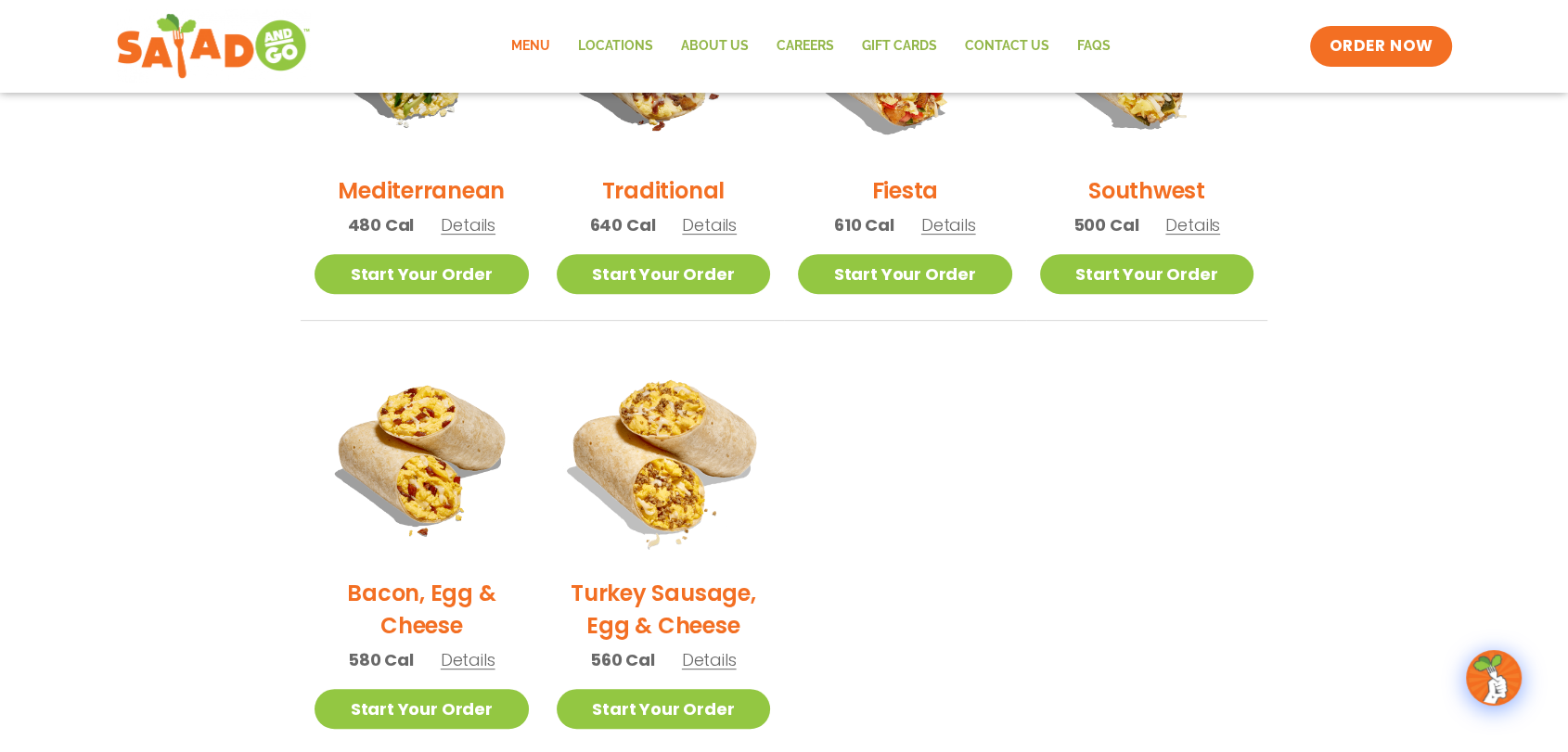 click at bounding box center [662, 455] 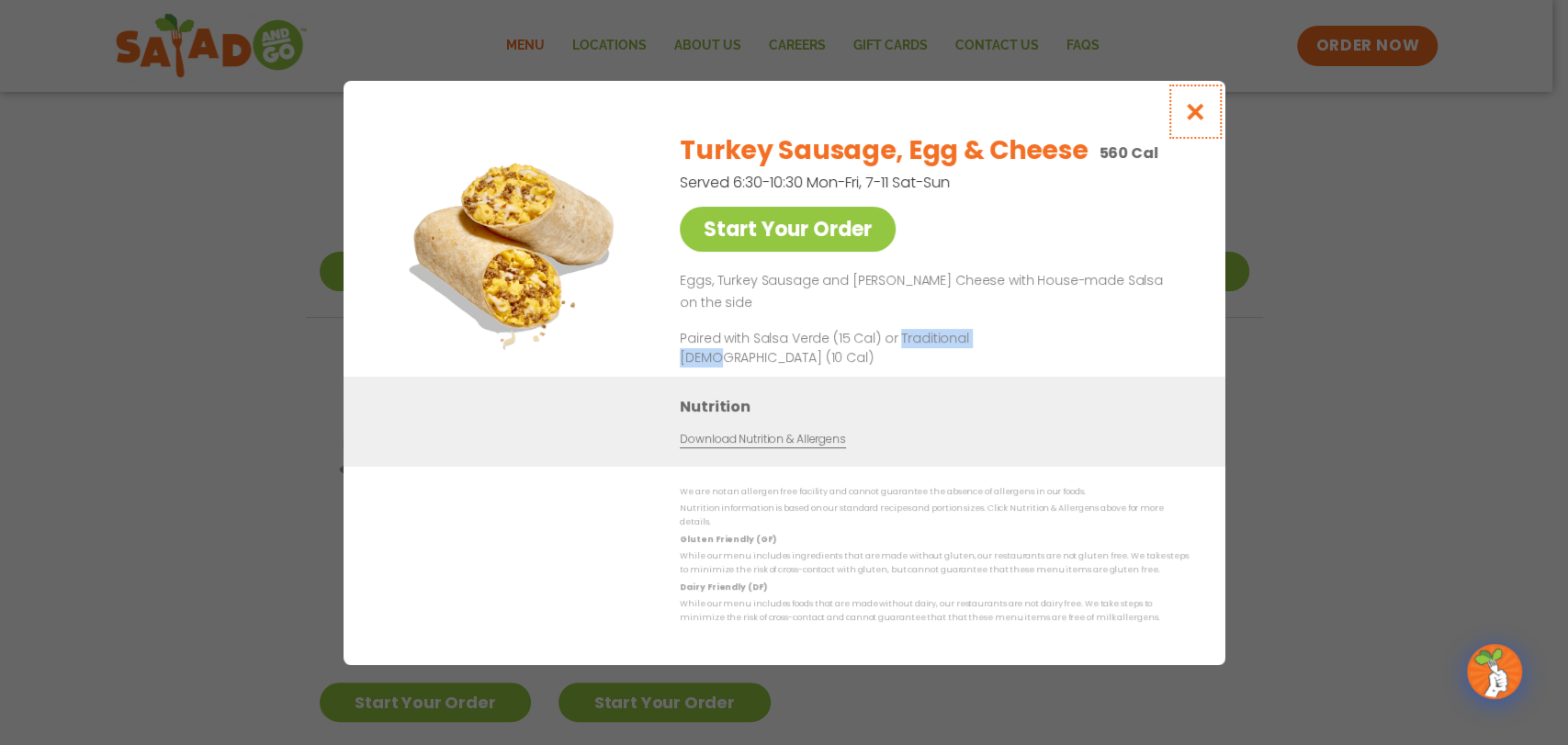 click at bounding box center [1194, 111] 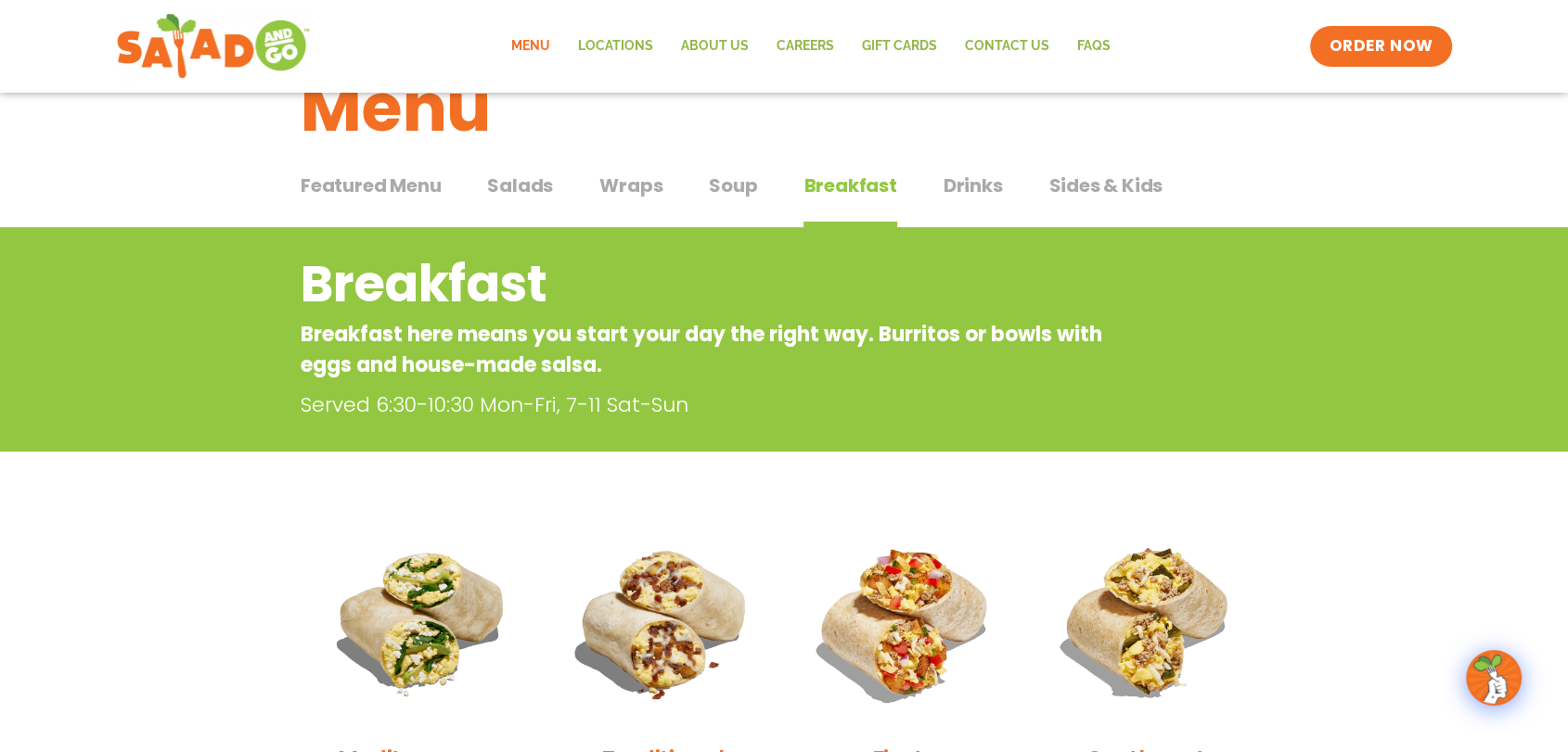 scroll, scrollTop: 0, scrollLeft: 0, axis: both 